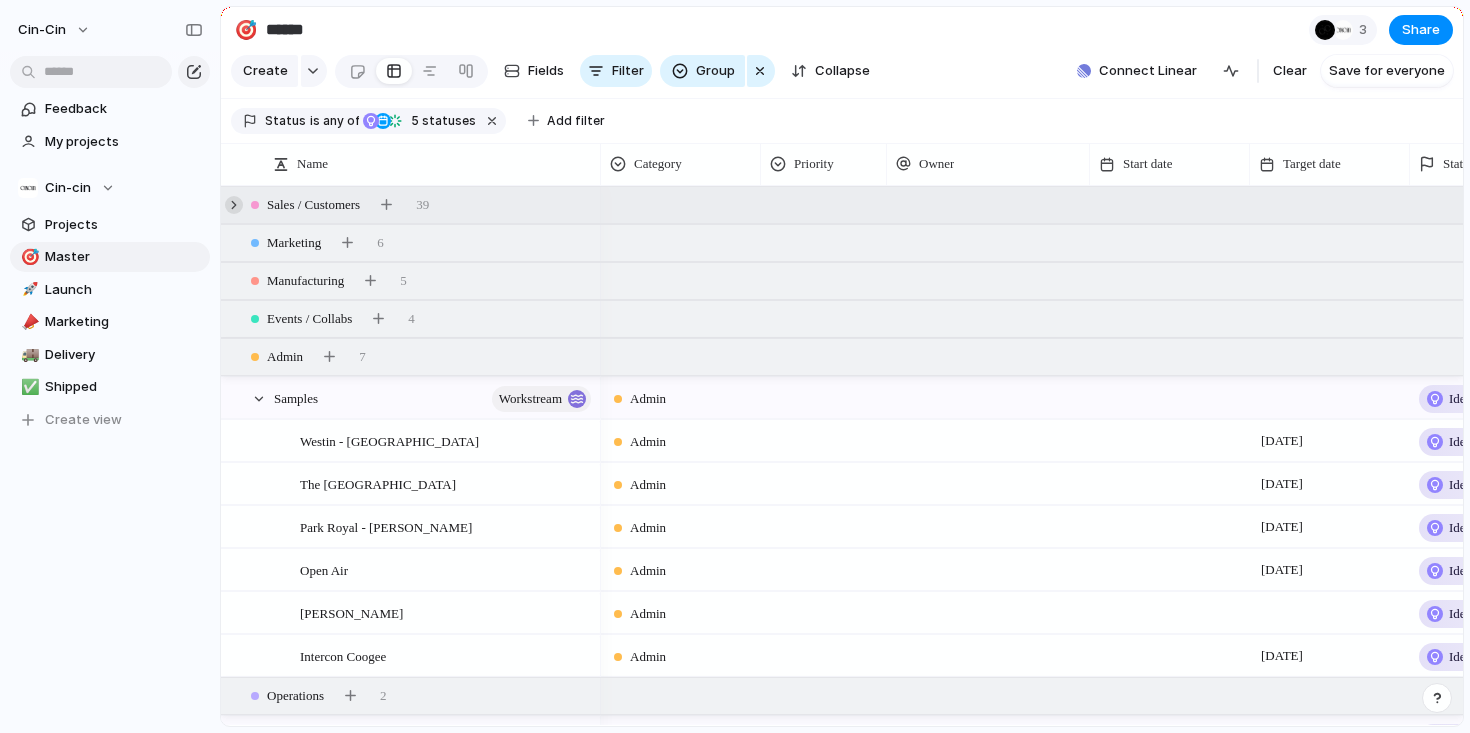 scroll, scrollTop: 0, scrollLeft: 0, axis: both 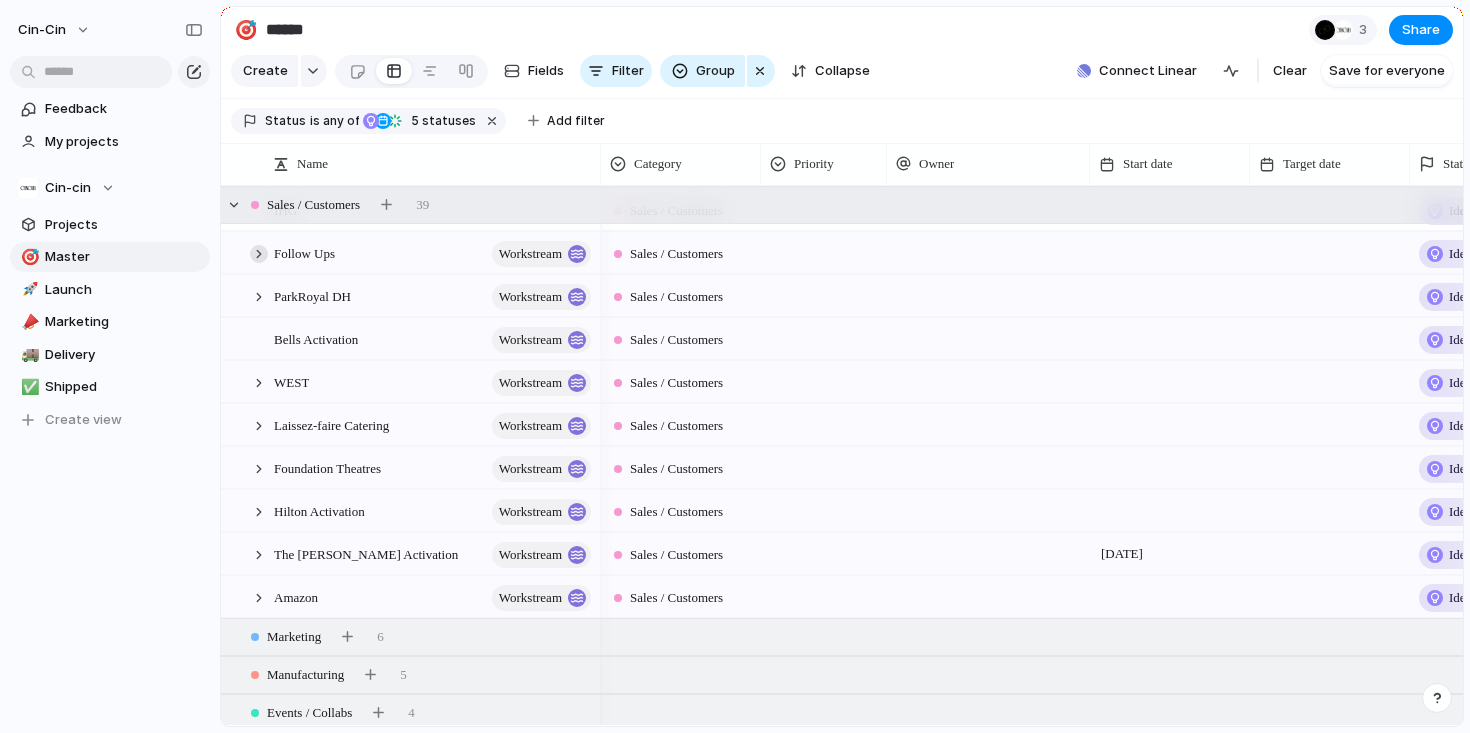 click at bounding box center (259, 254) 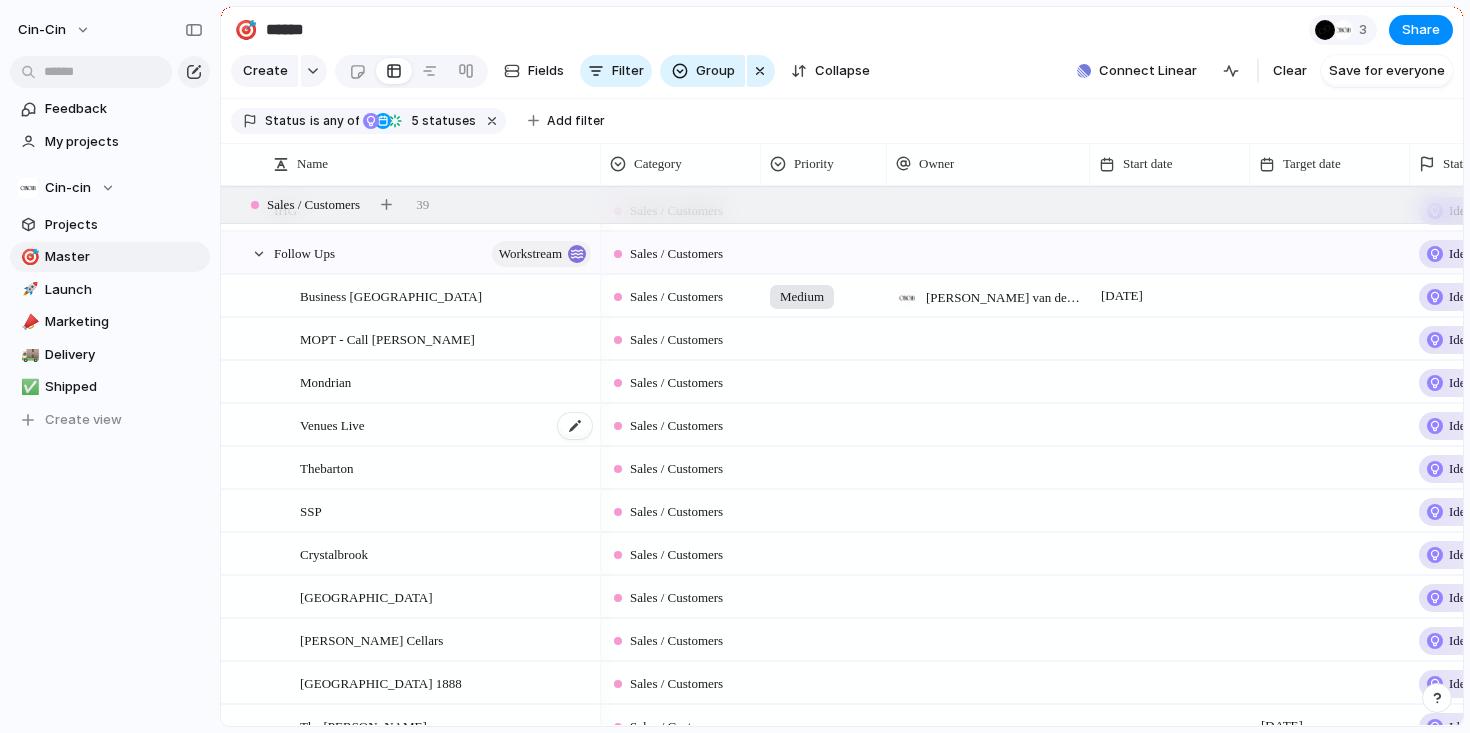 scroll, scrollTop: 100, scrollLeft: 0, axis: vertical 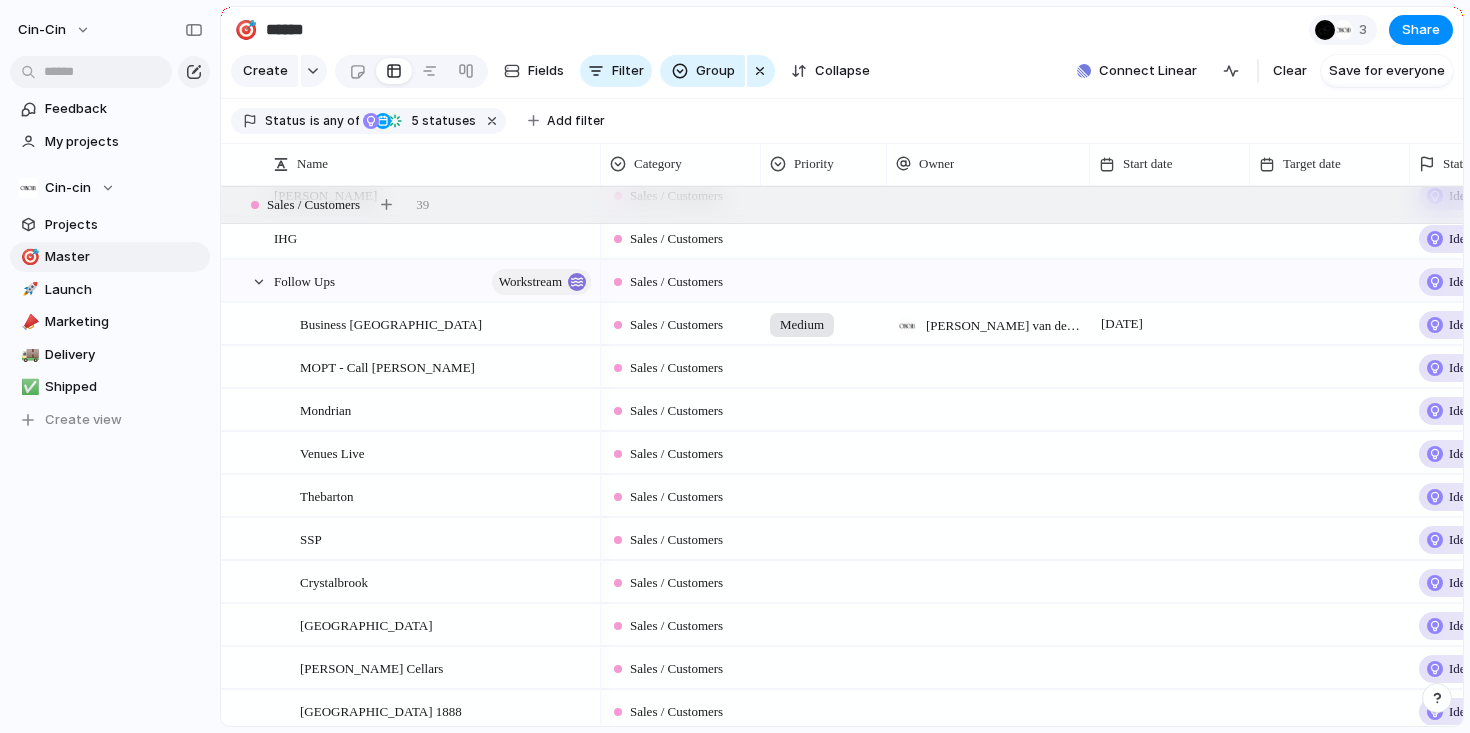 click at bounding box center (1435, 282) 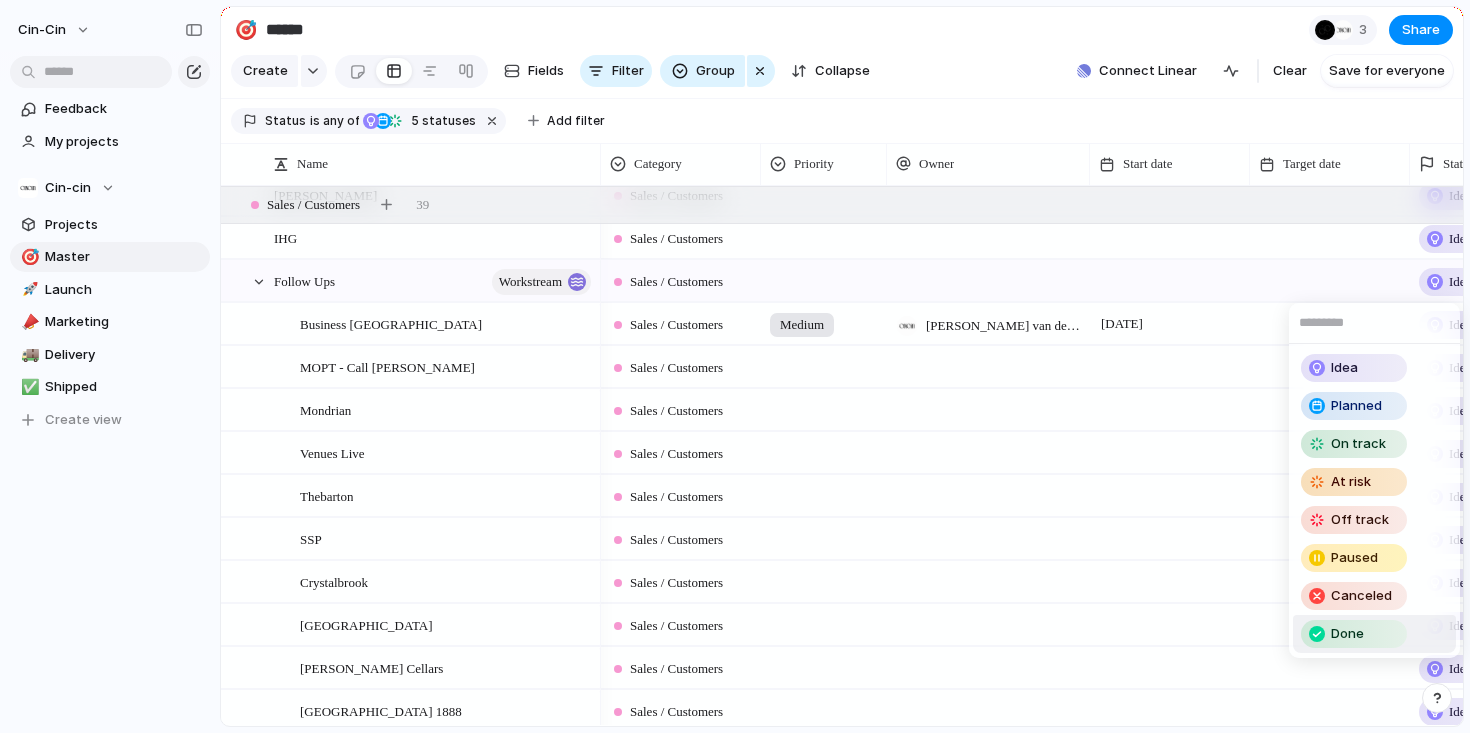 click on "Done" at bounding box center [1347, 634] 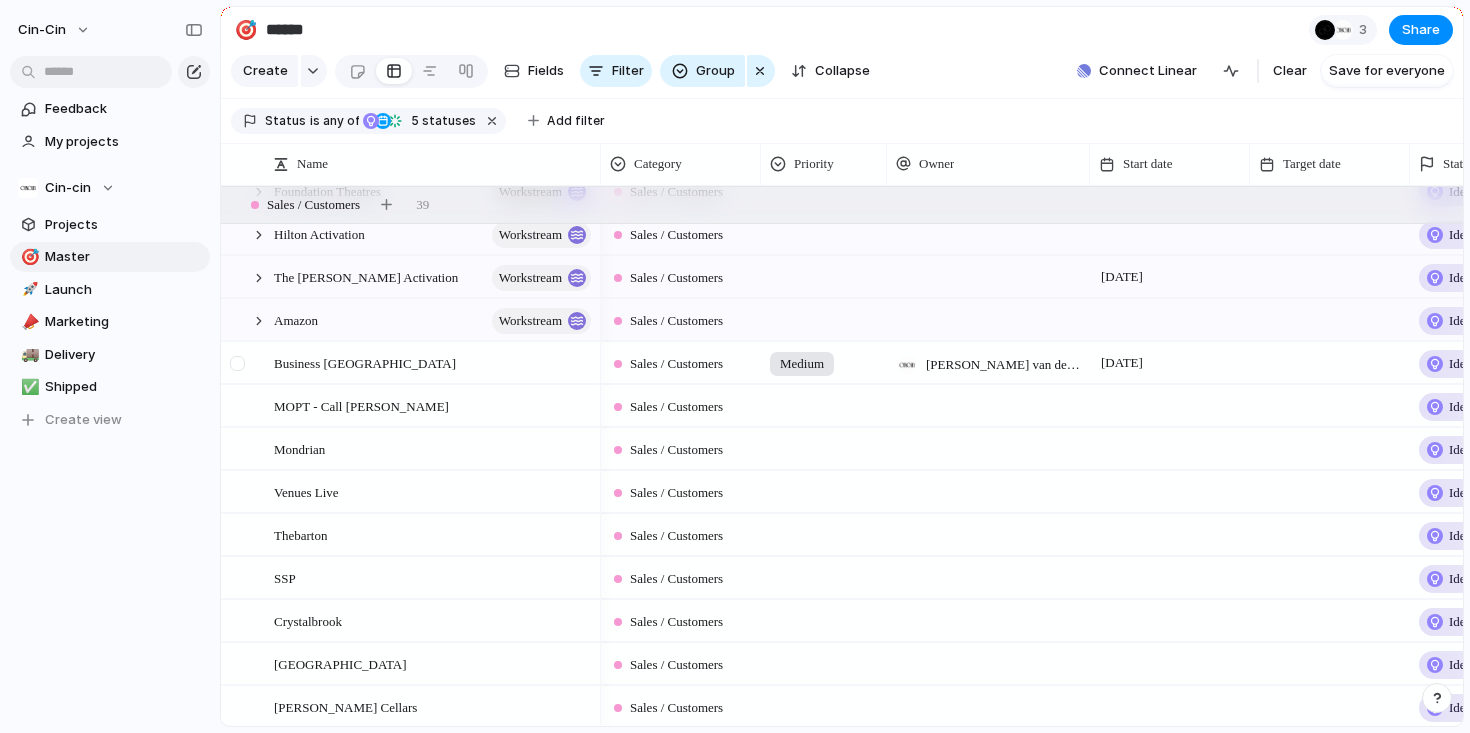 click at bounding box center [237, 363] 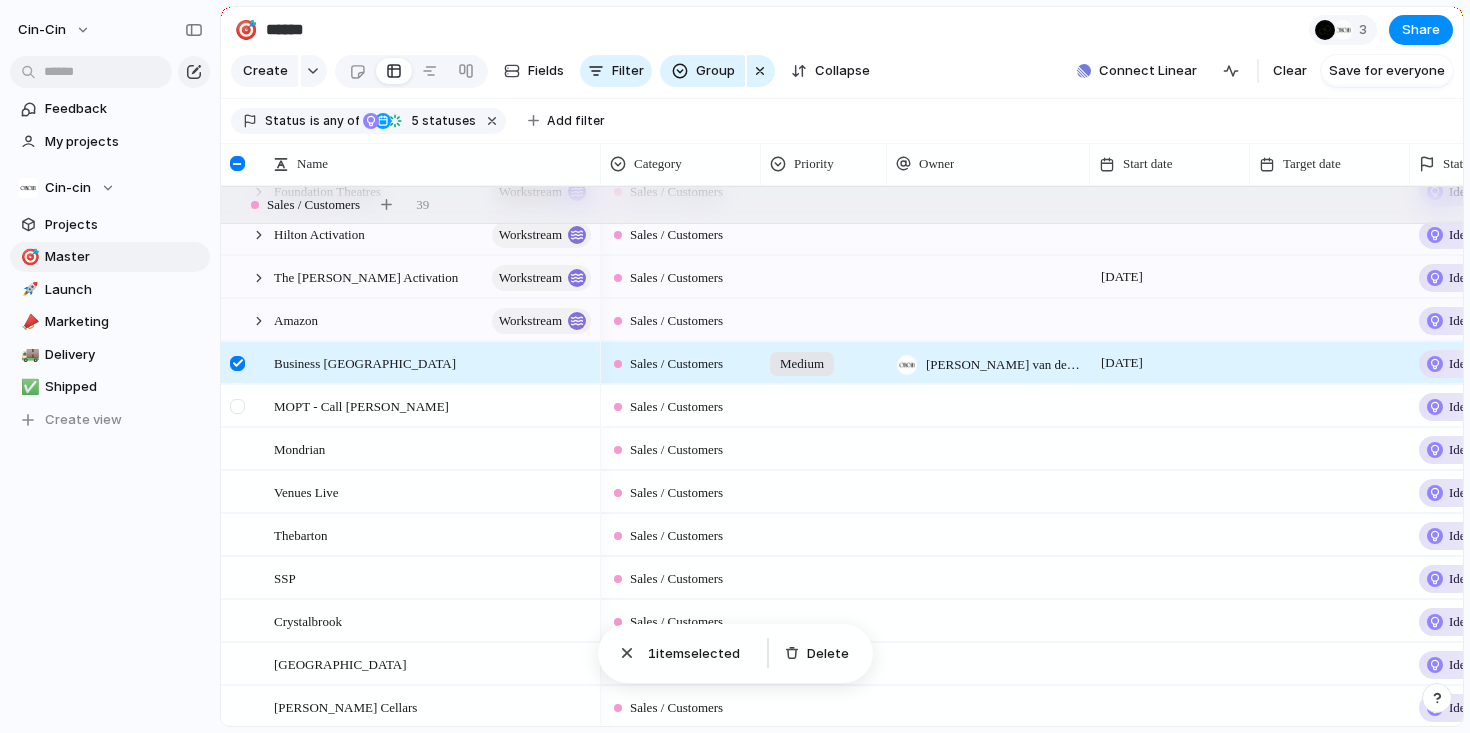 click at bounding box center [237, 406] 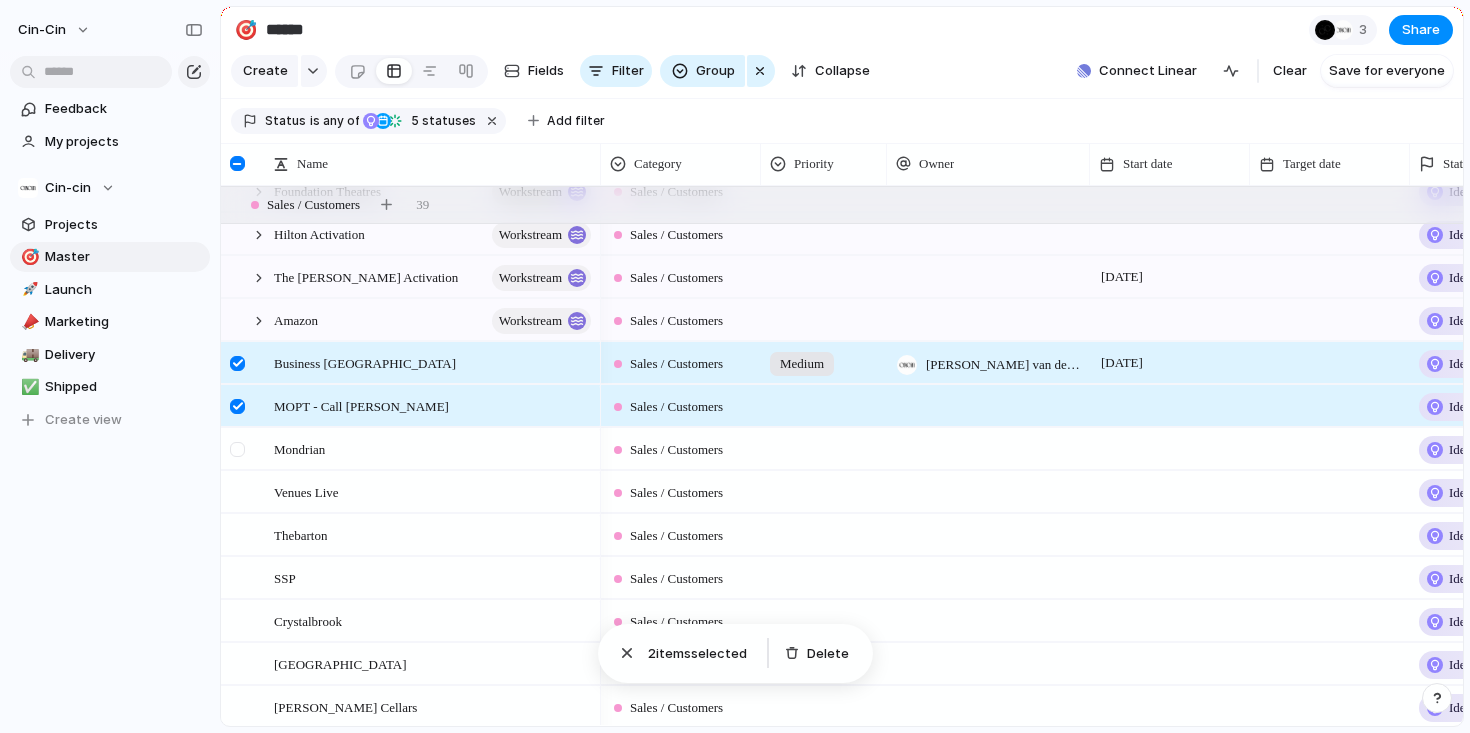 click at bounding box center (237, 449) 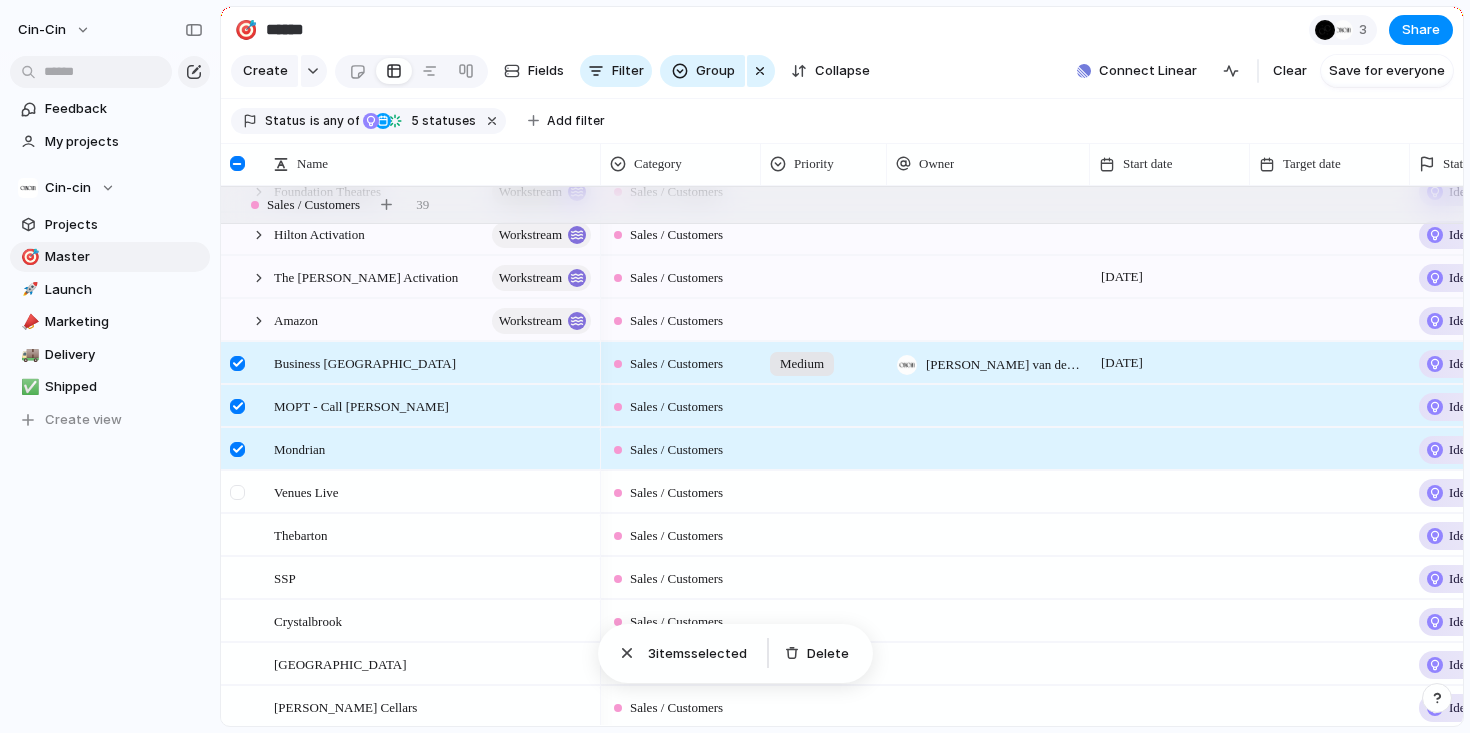 click at bounding box center (240, 499) 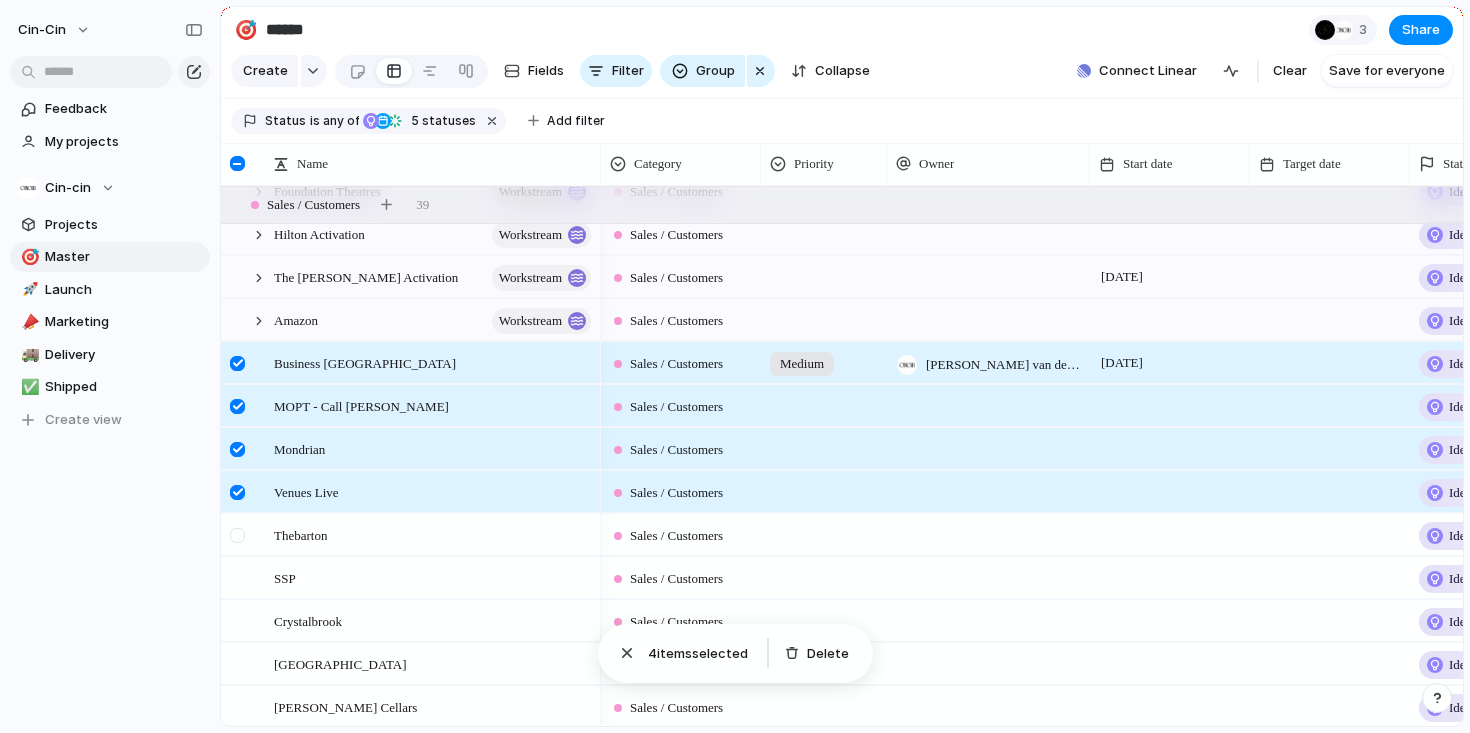 click at bounding box center (237, 535) 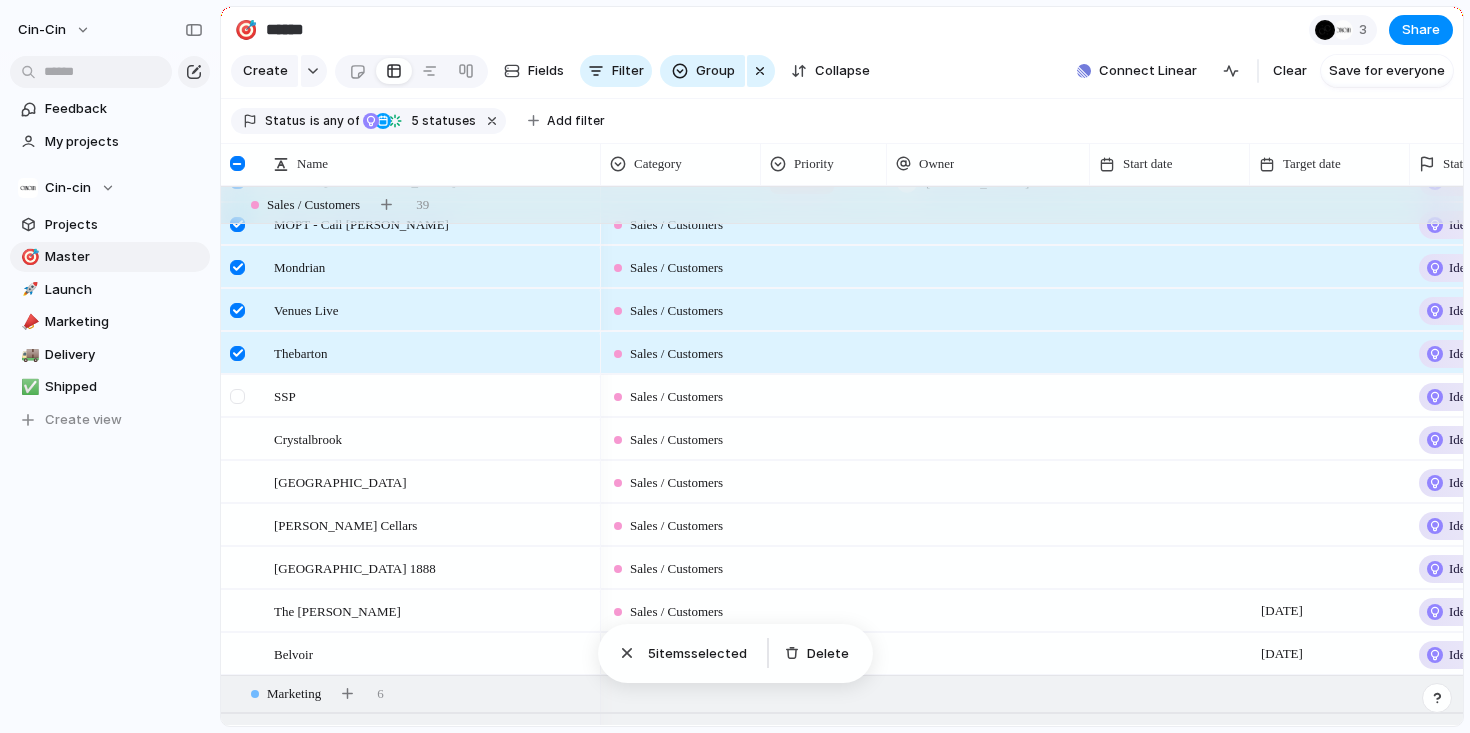 click at bounding box center (237, 396) 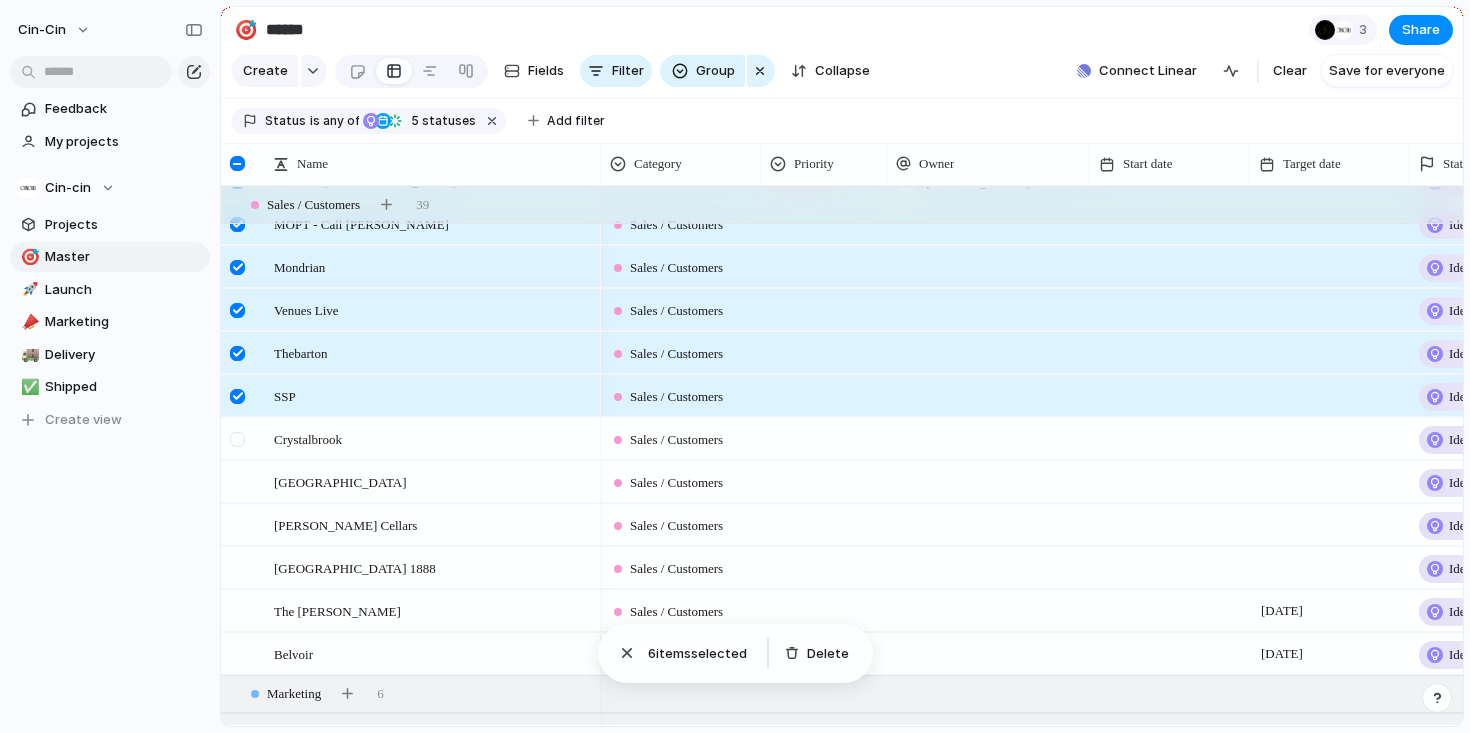 click at bounding box center (237, 439) 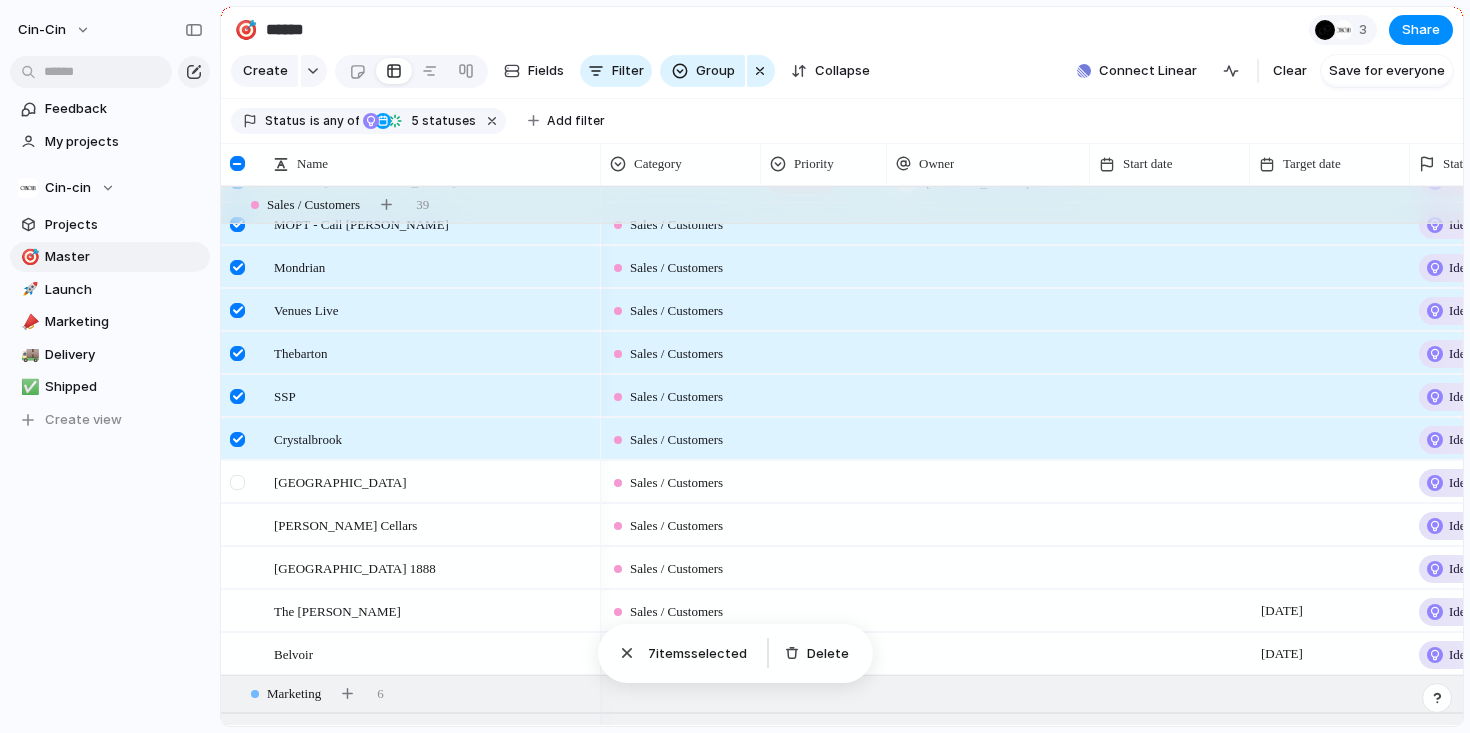 click at bounding box center [237, 482] 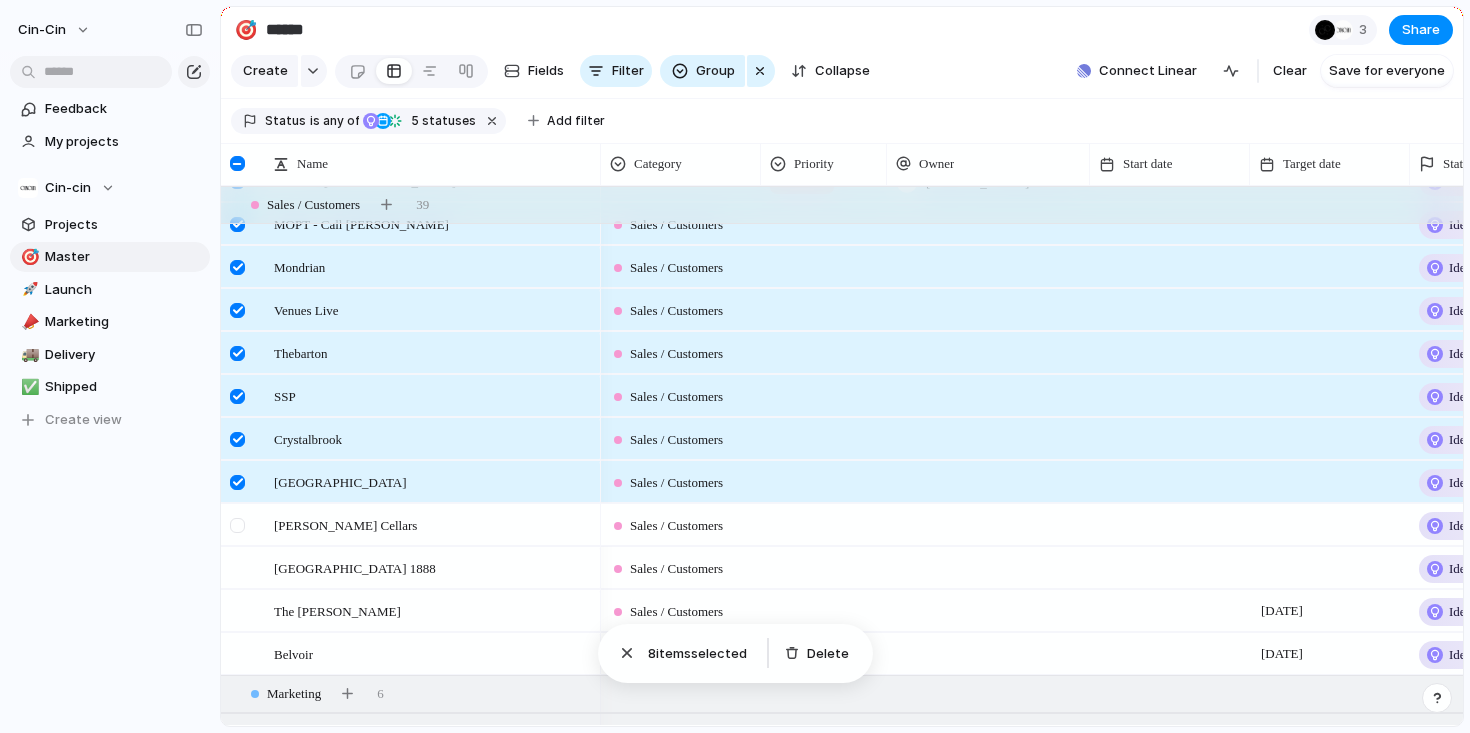 click at bounding box center (237, 525) 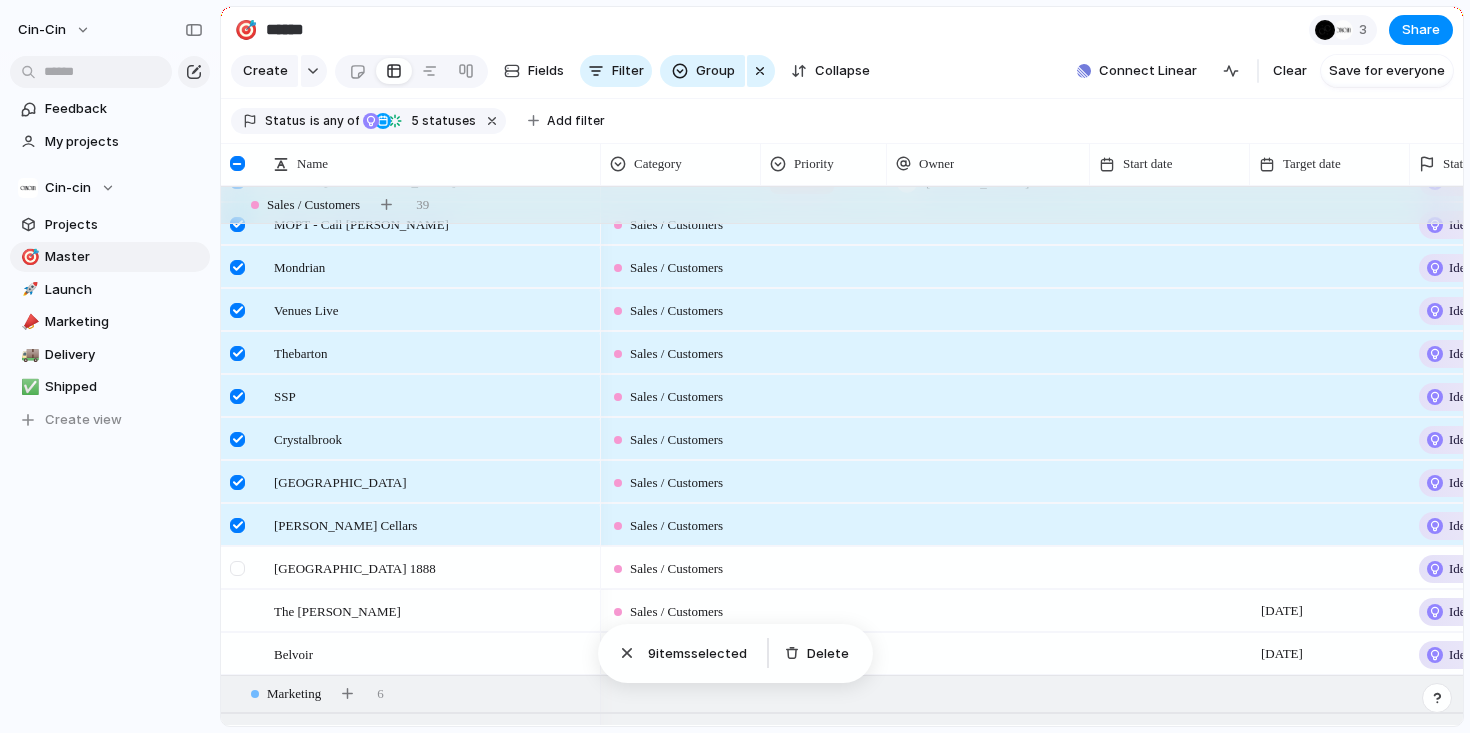 click at bounding box center [237, 568] 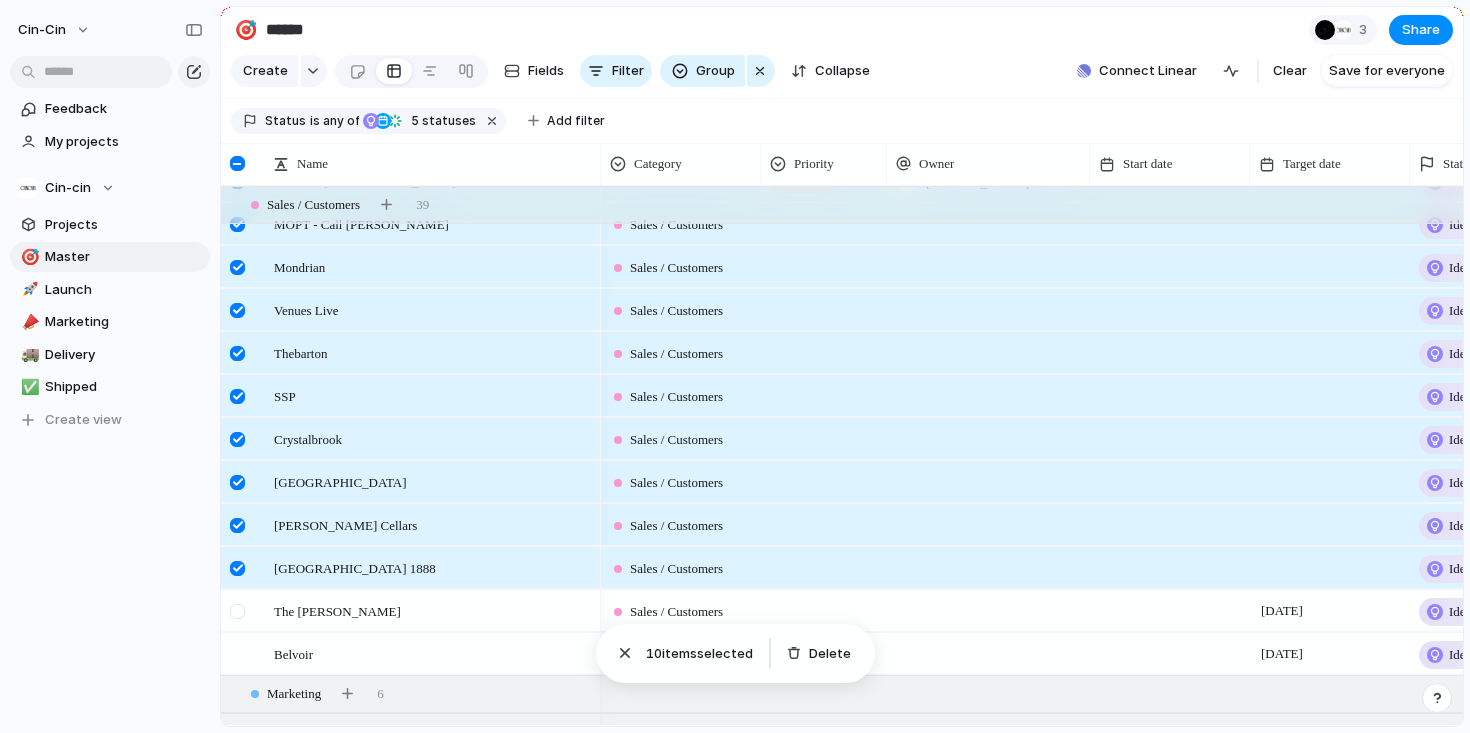 click at bounding box center (237, 611) 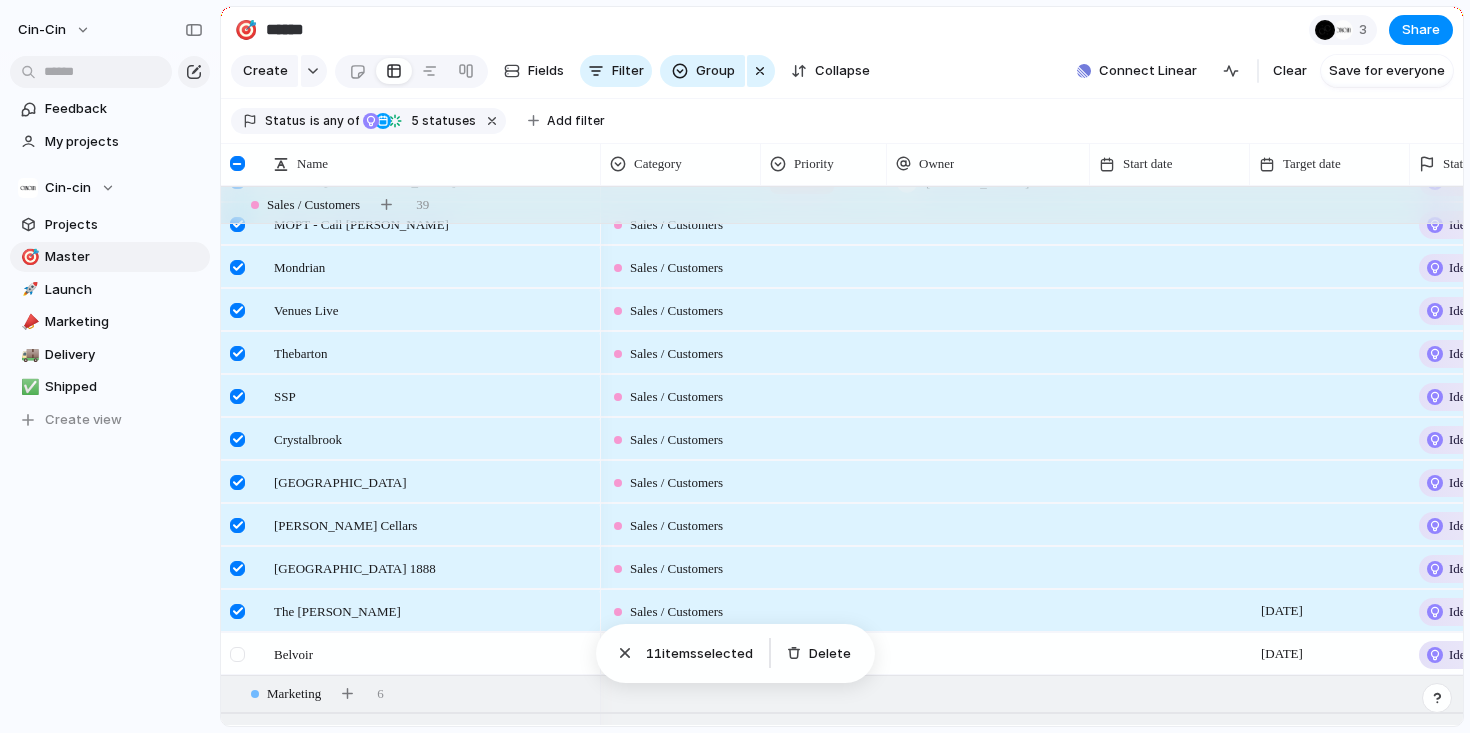 click at bounding box center [237, 654] 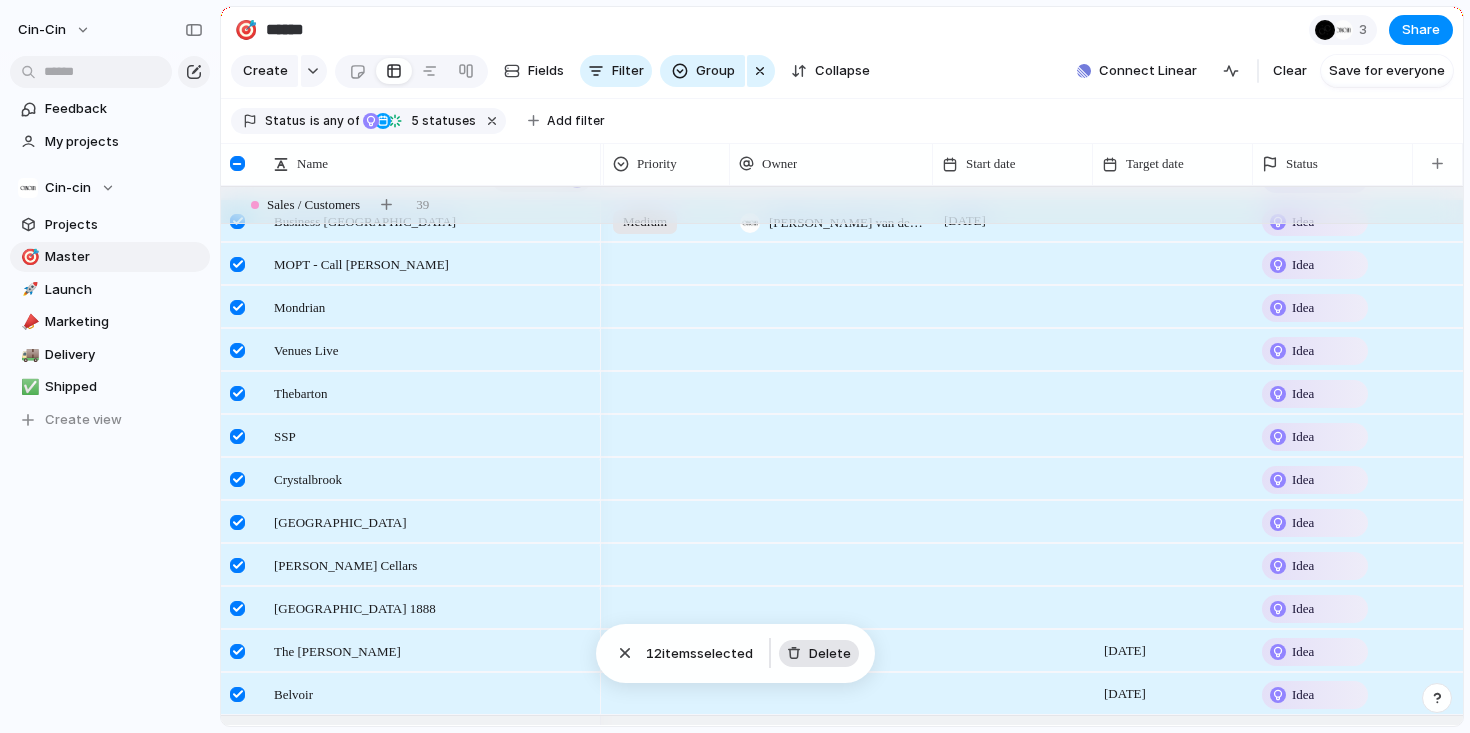 click on "Delete" at bounding box center [830, 654] 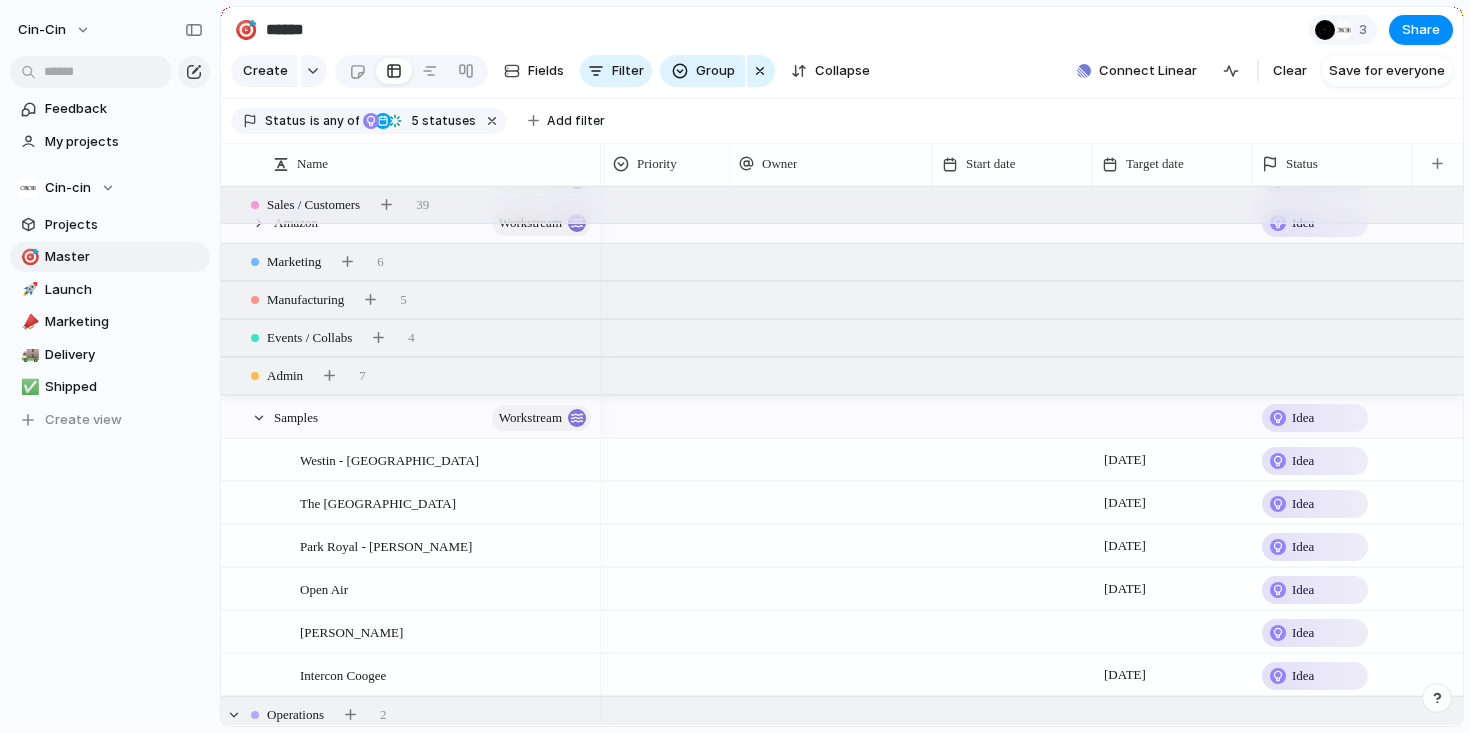 click on "Idea" at bounding box center [1303, 461] 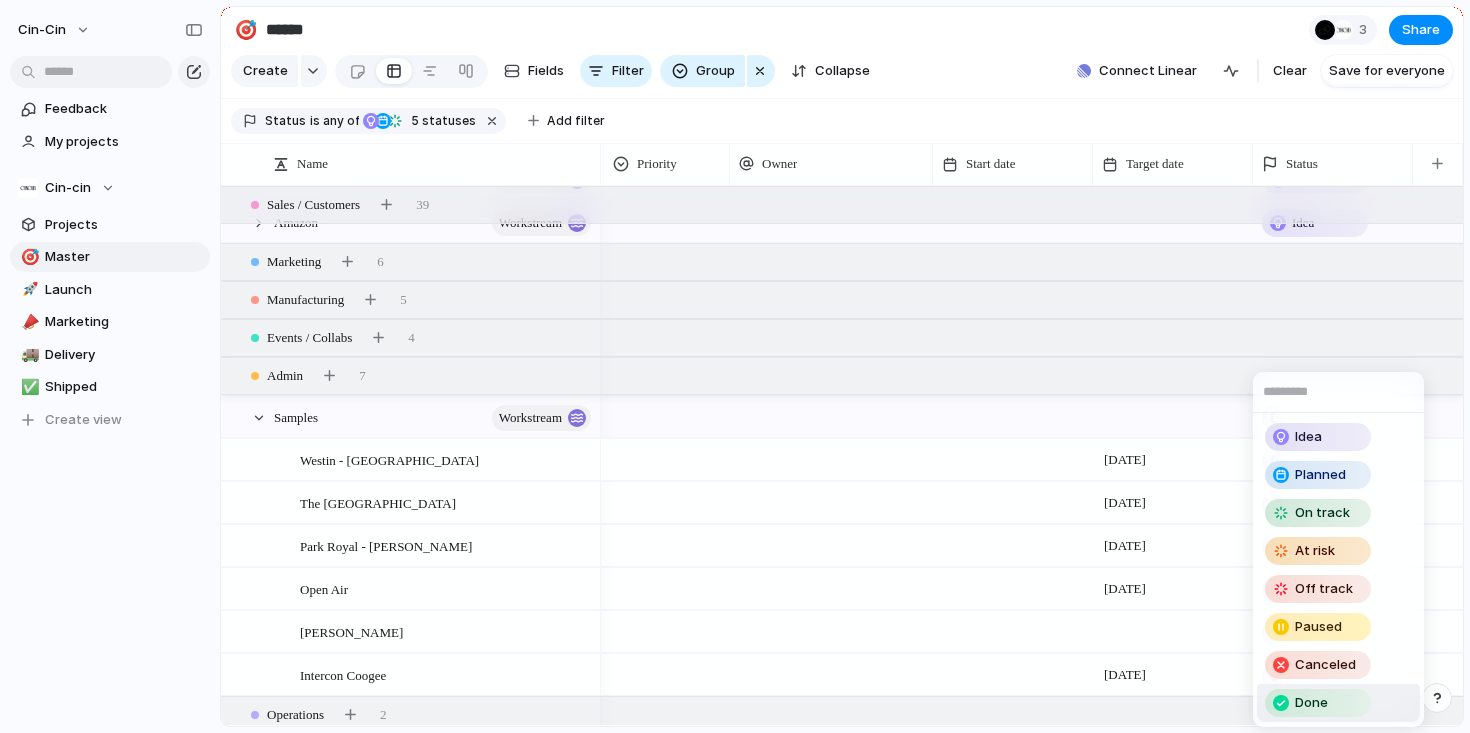 click on "Done" at bounding box center [1311, 703] 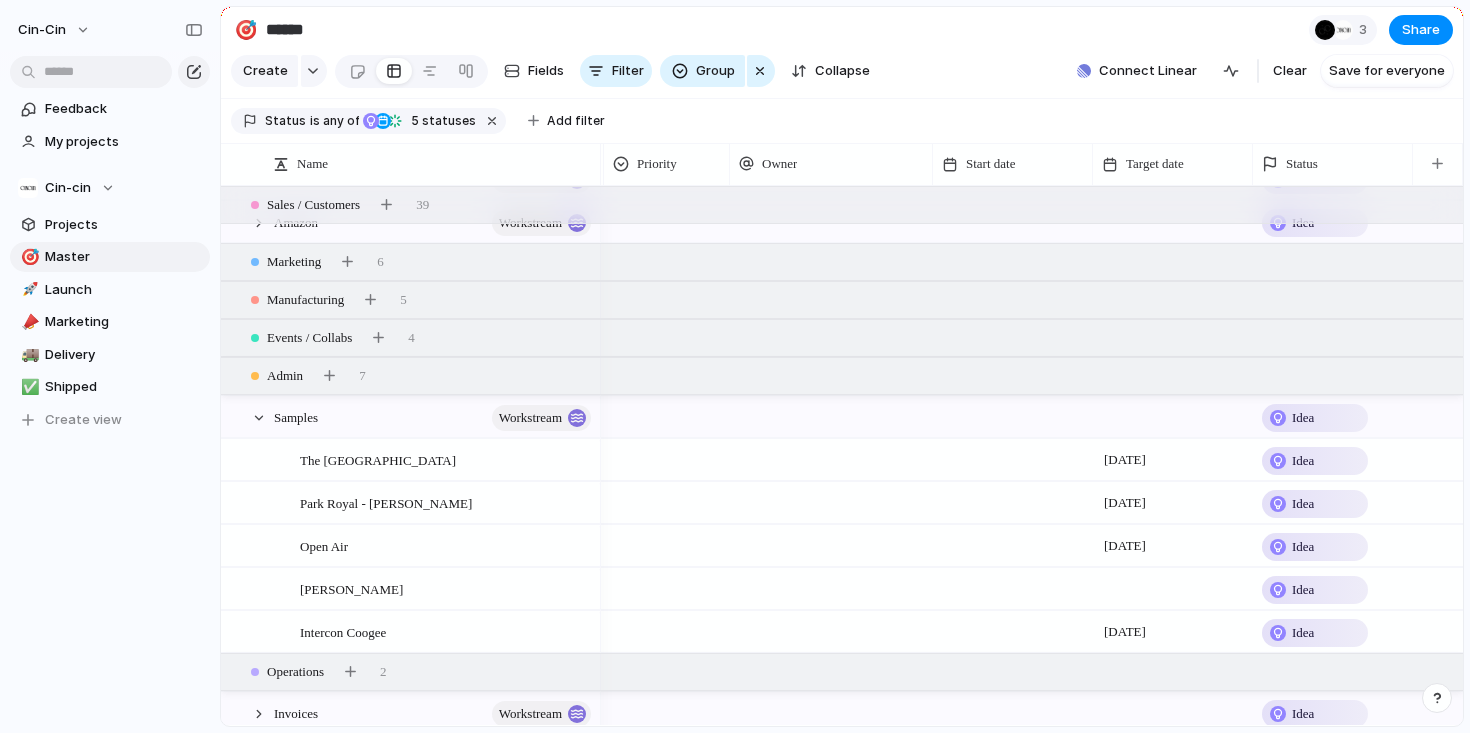 click on "Idea" at bounding box center (1303, 461) 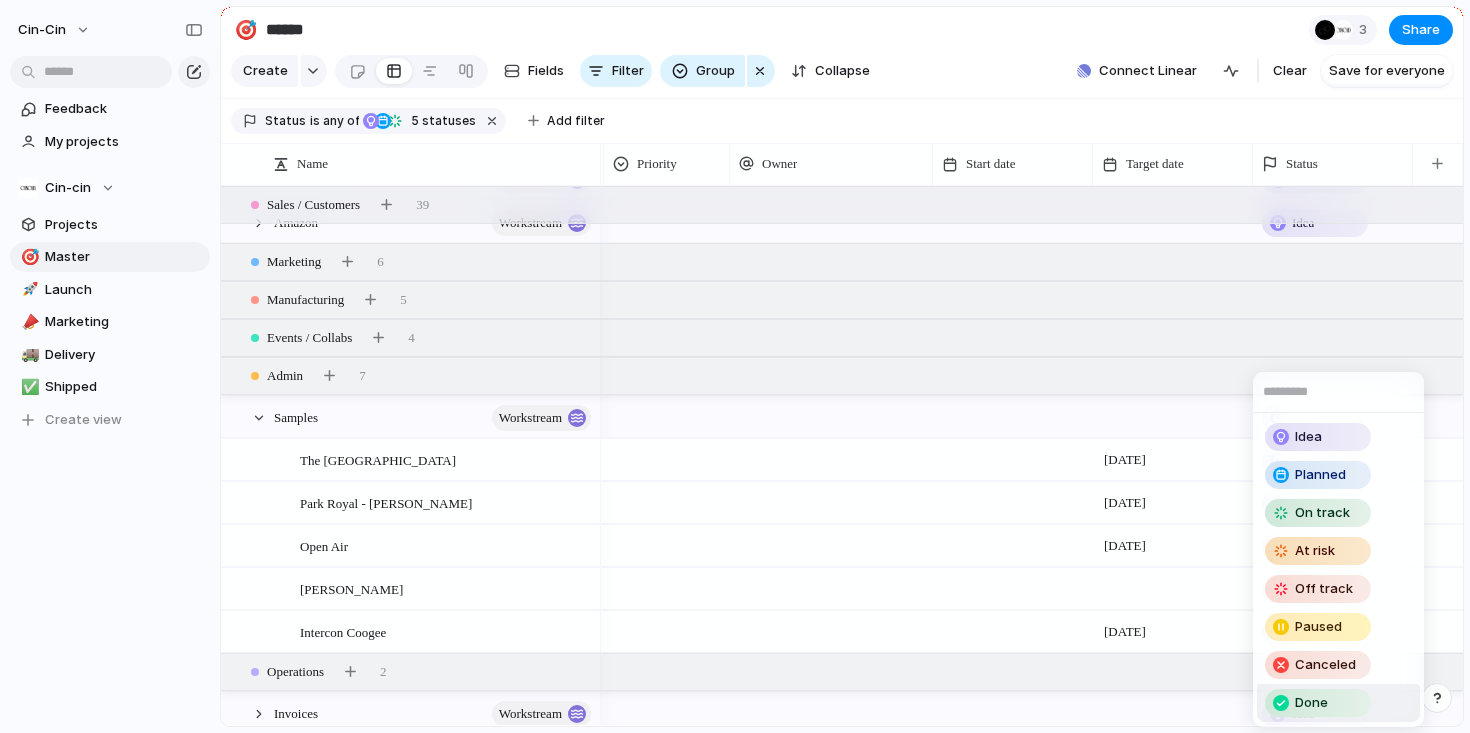 click on "Done" at bounding box center [1311, 703] 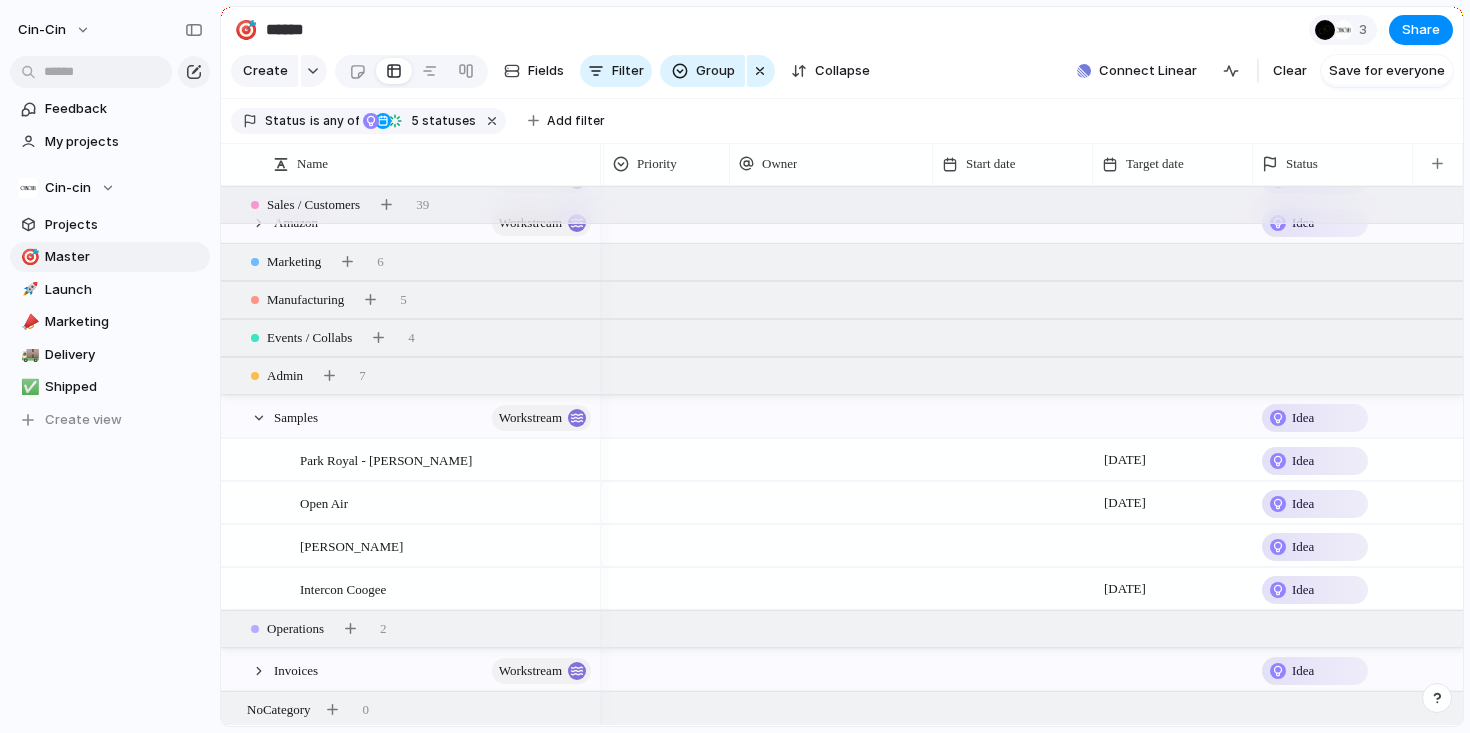 click on "Idea" at bounding box center (1303, 461) 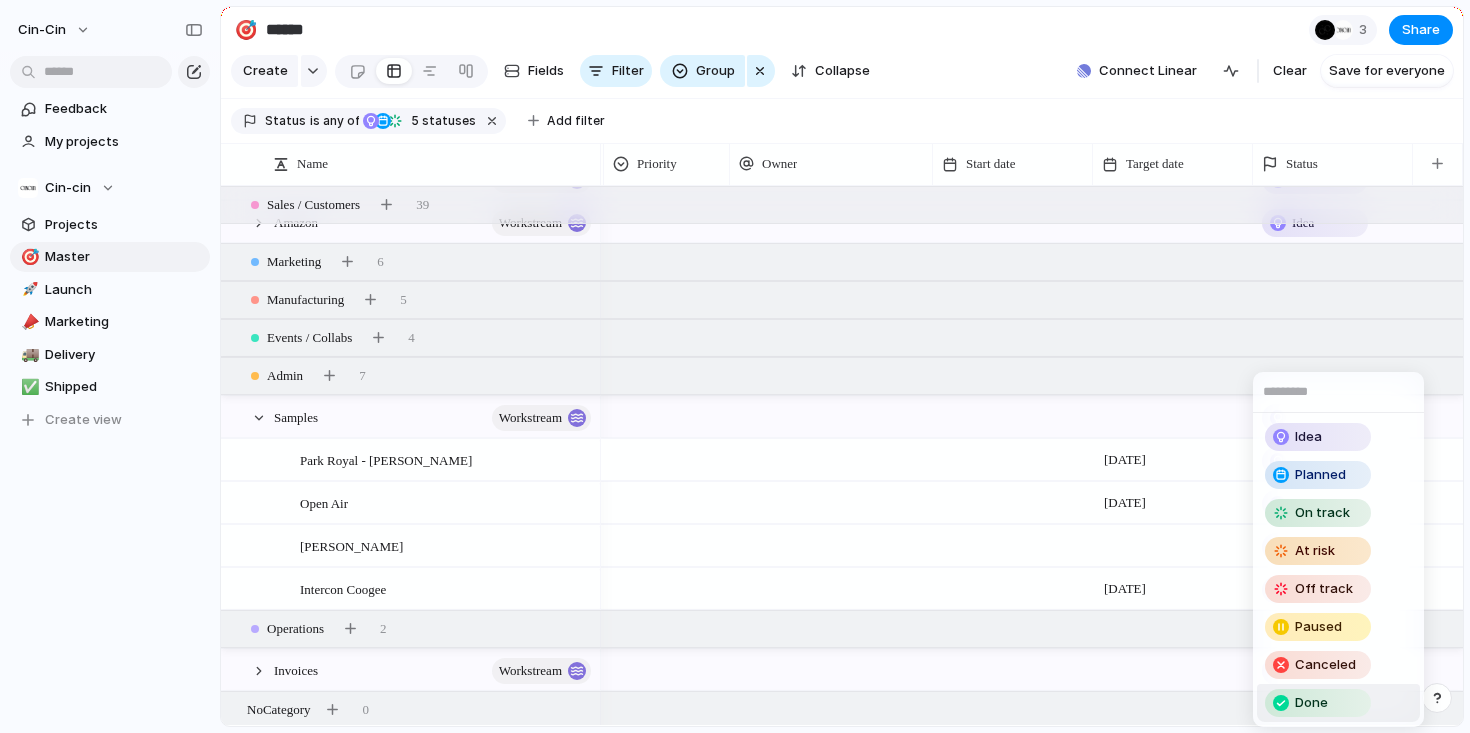 click on "Done" at bounding box center (1311, 703) 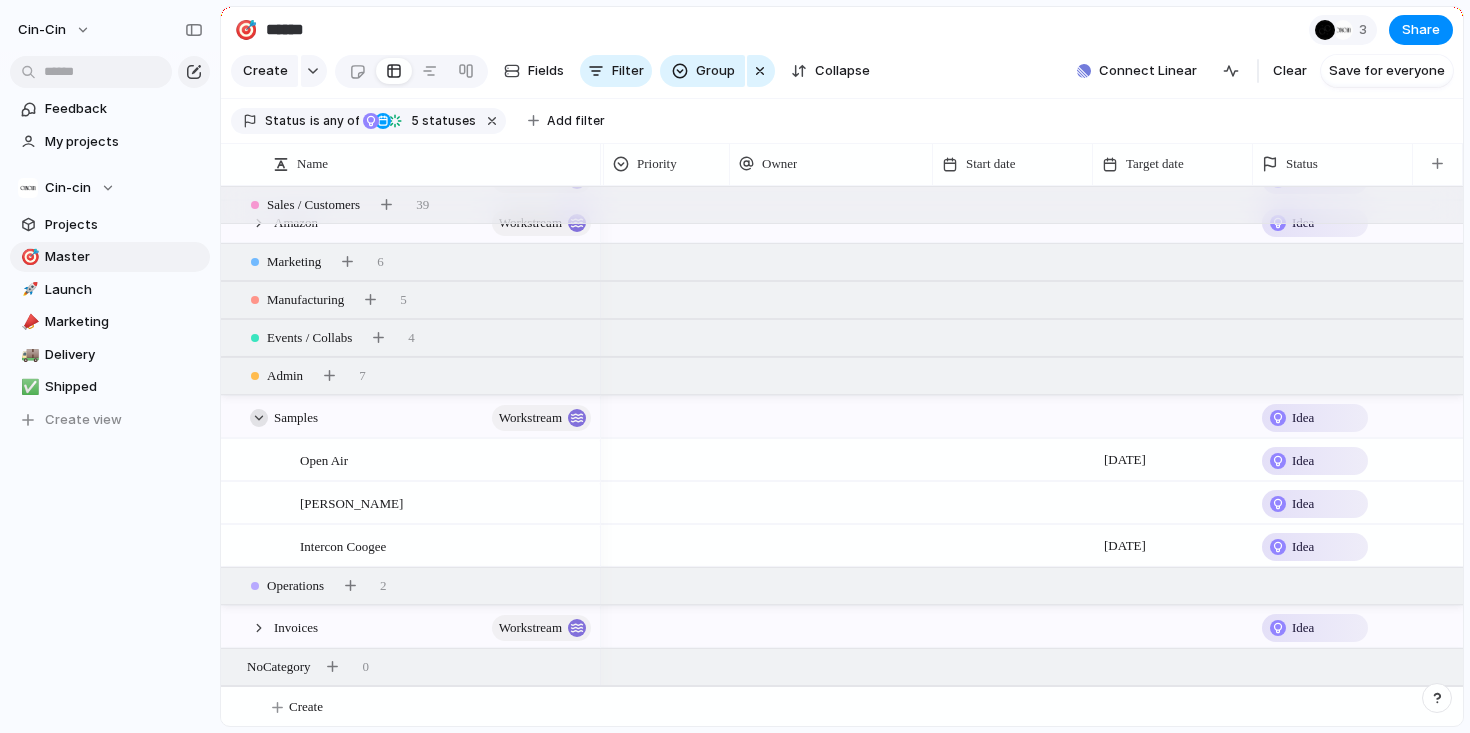 click at bounding box center [259, 418] 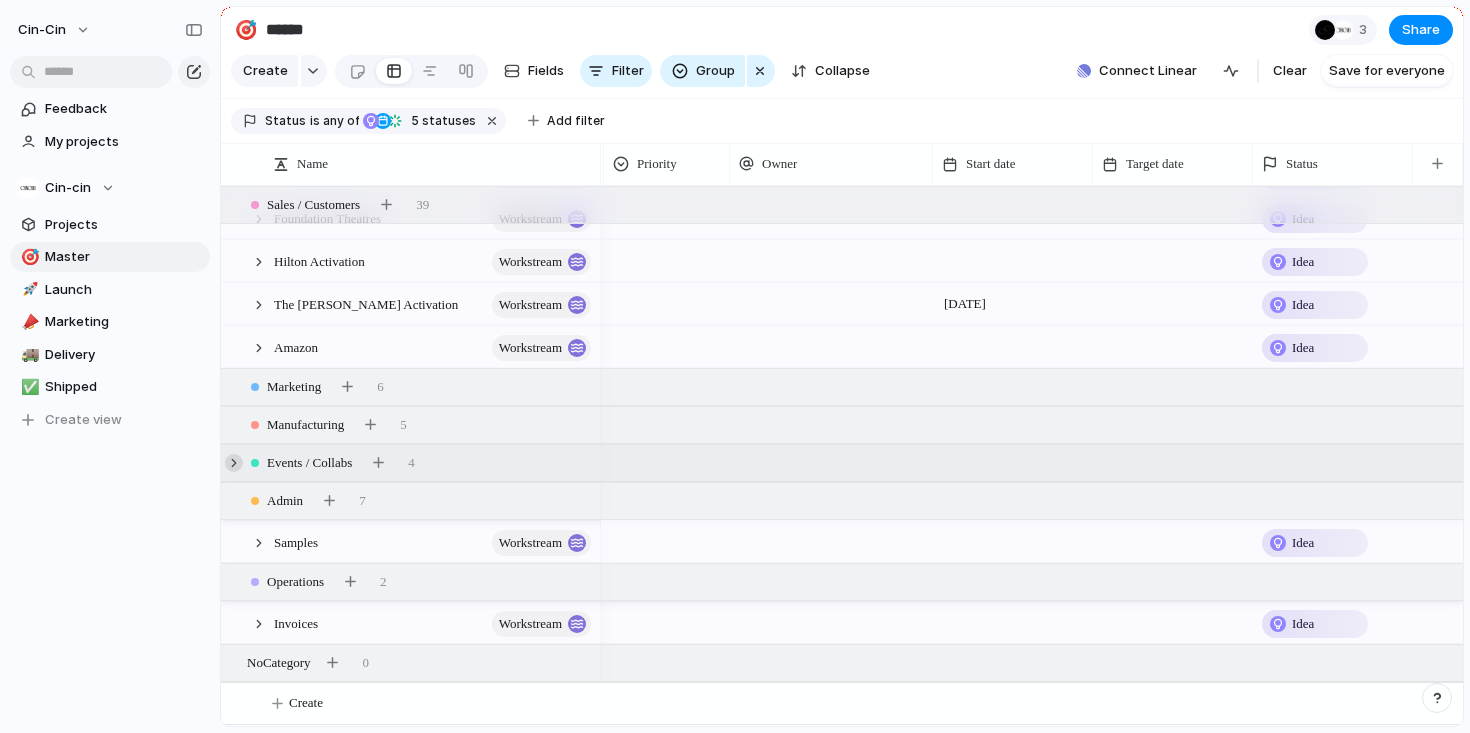 click at bounding box center [234, 463] 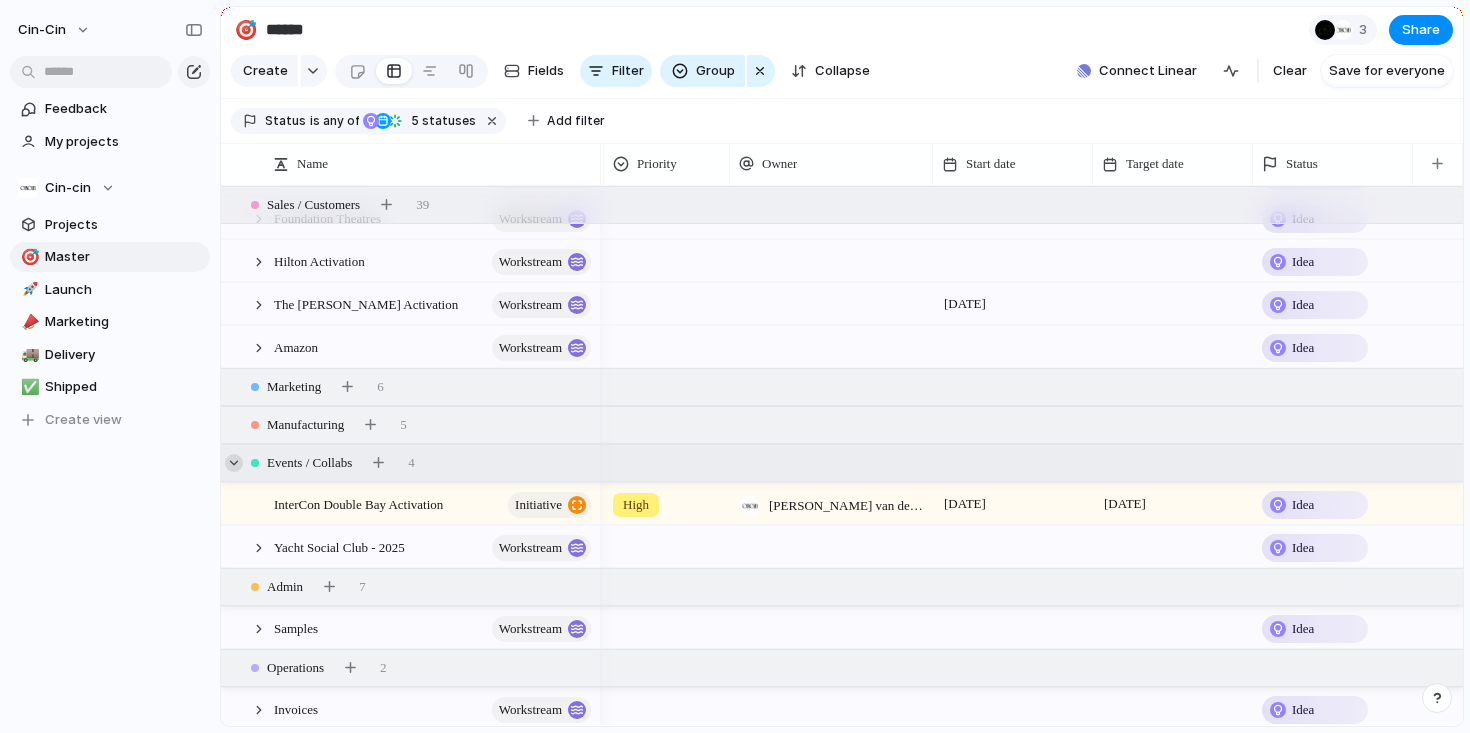 click at bounding box center (234, 463) 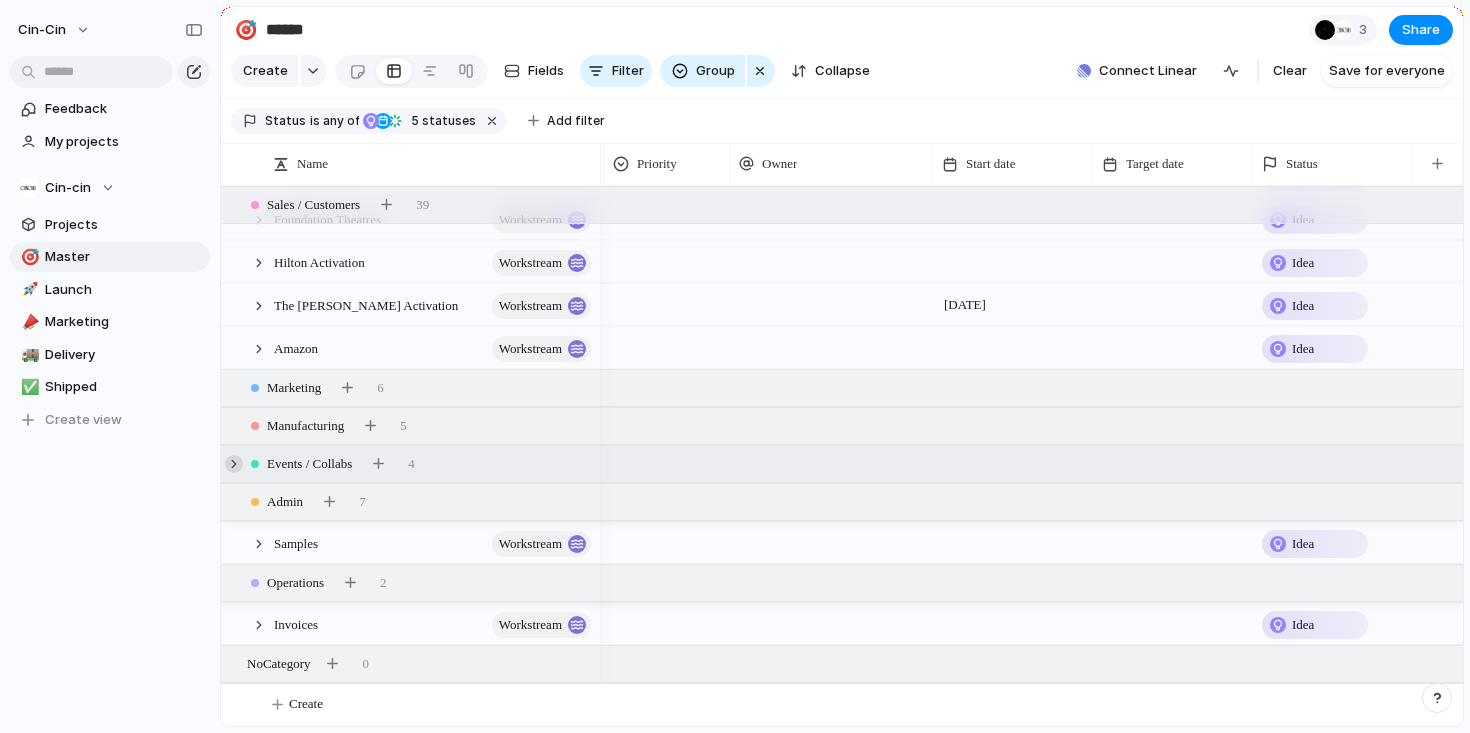 click at bounding box center [234, 464] 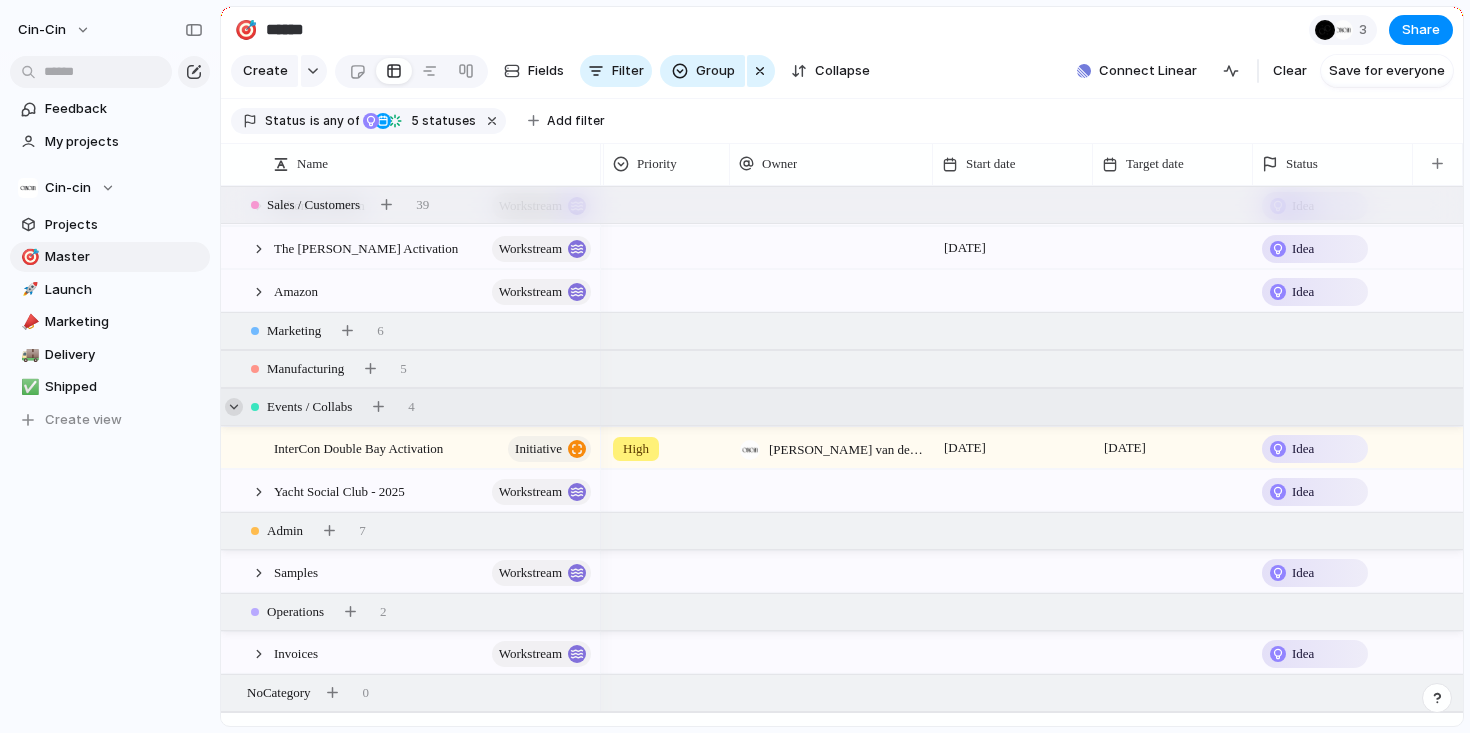 click at bounding box center [234, 407] 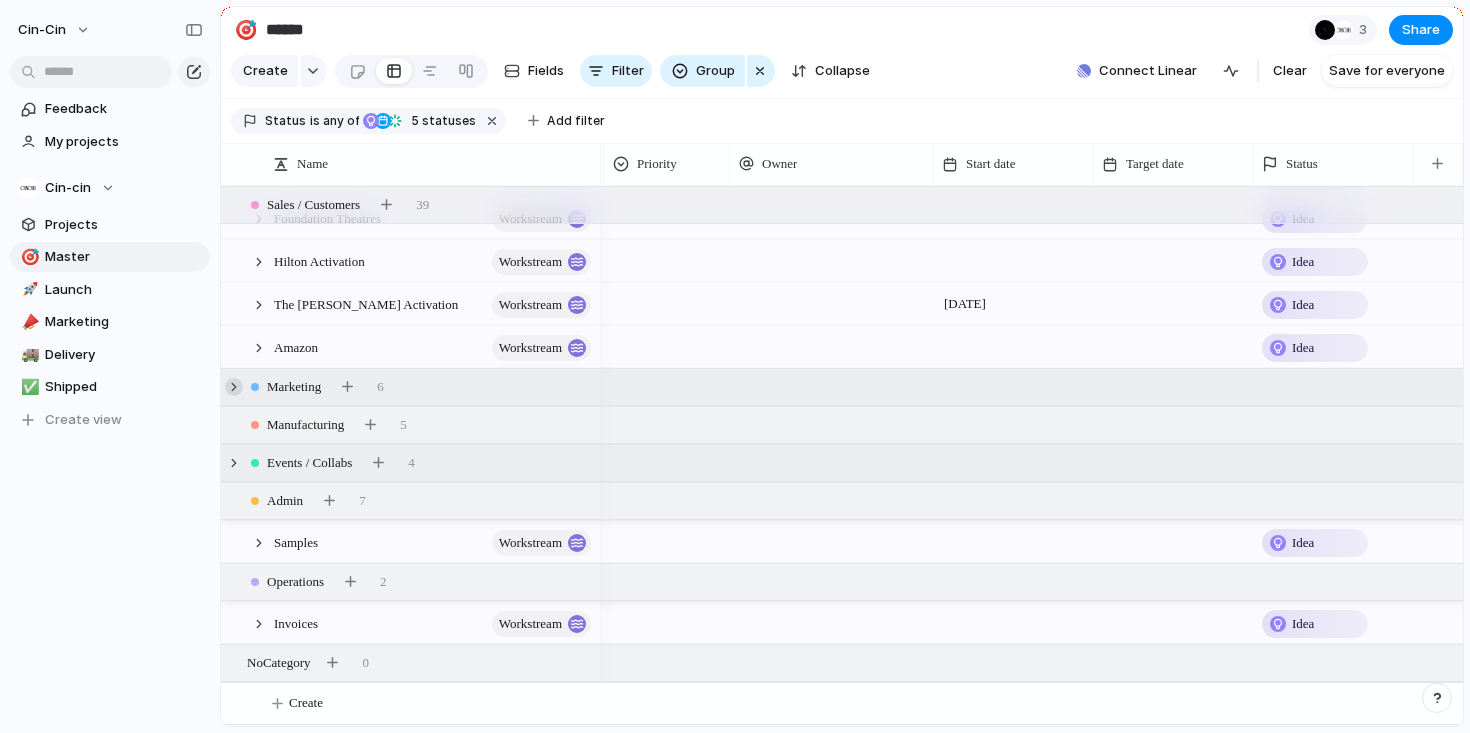 click at bounding box center [234, 387] 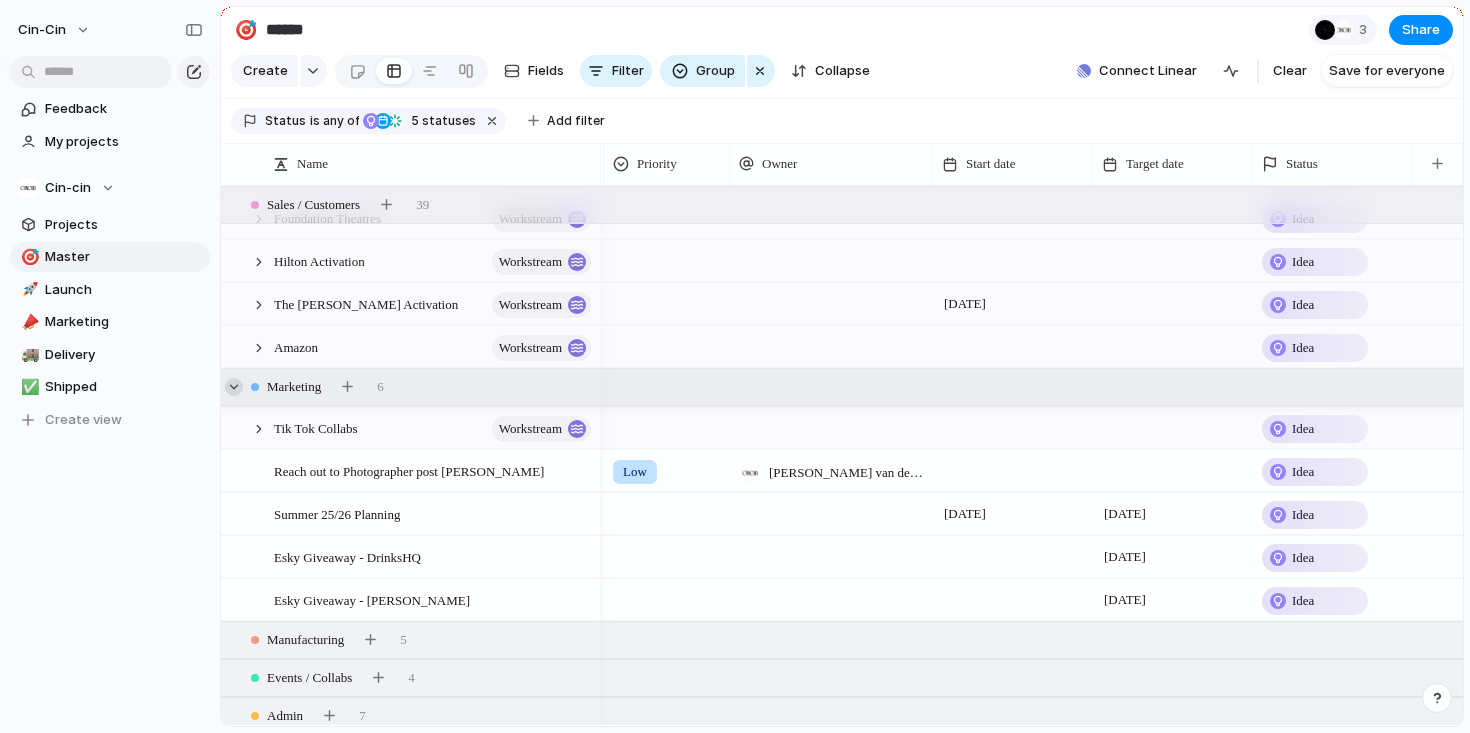 click at bounding box center [234, 387] 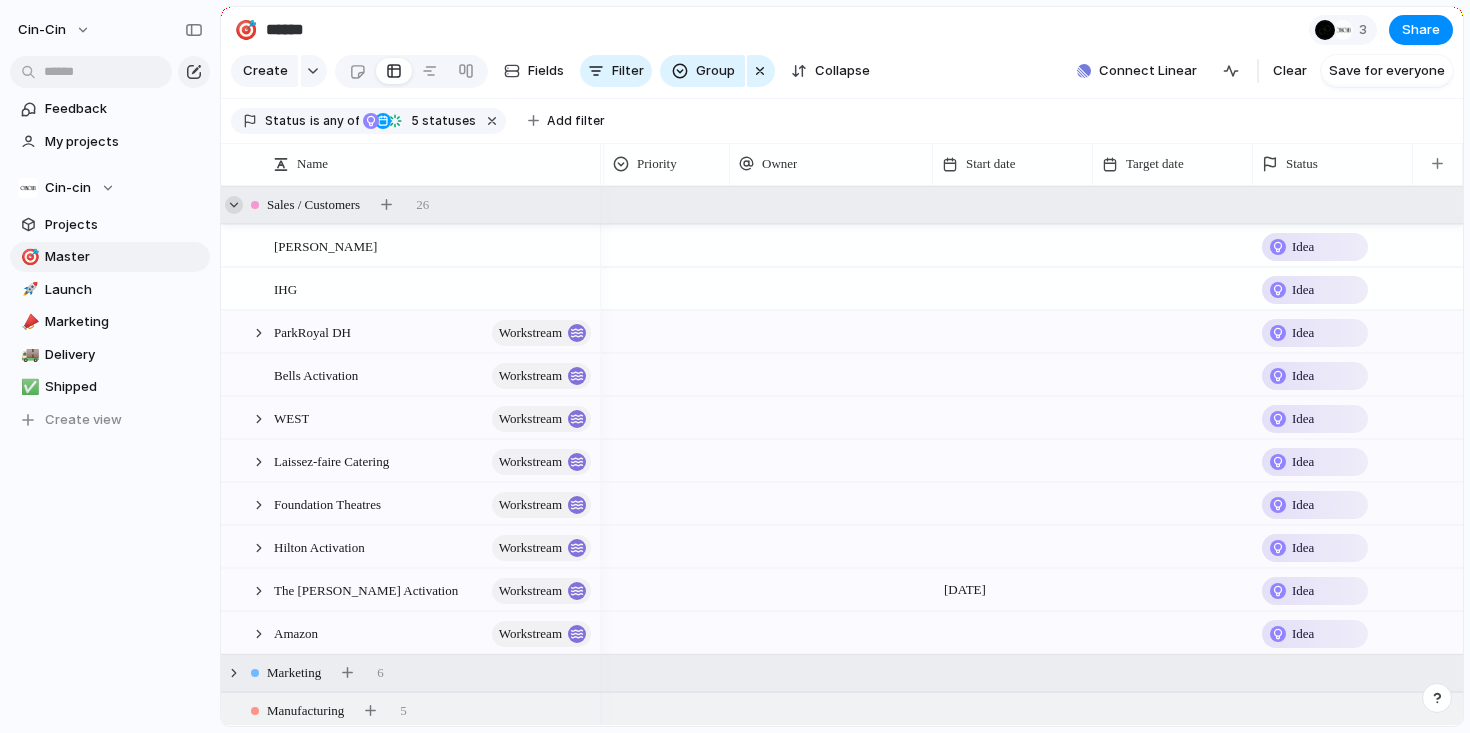 click at bounding box center [234, 205] 